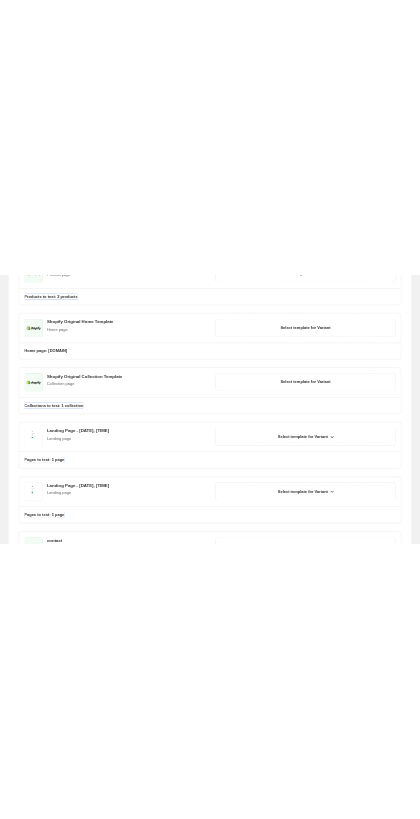 scroll, scrollTop: 0, scrollLeft: 0, axis: both 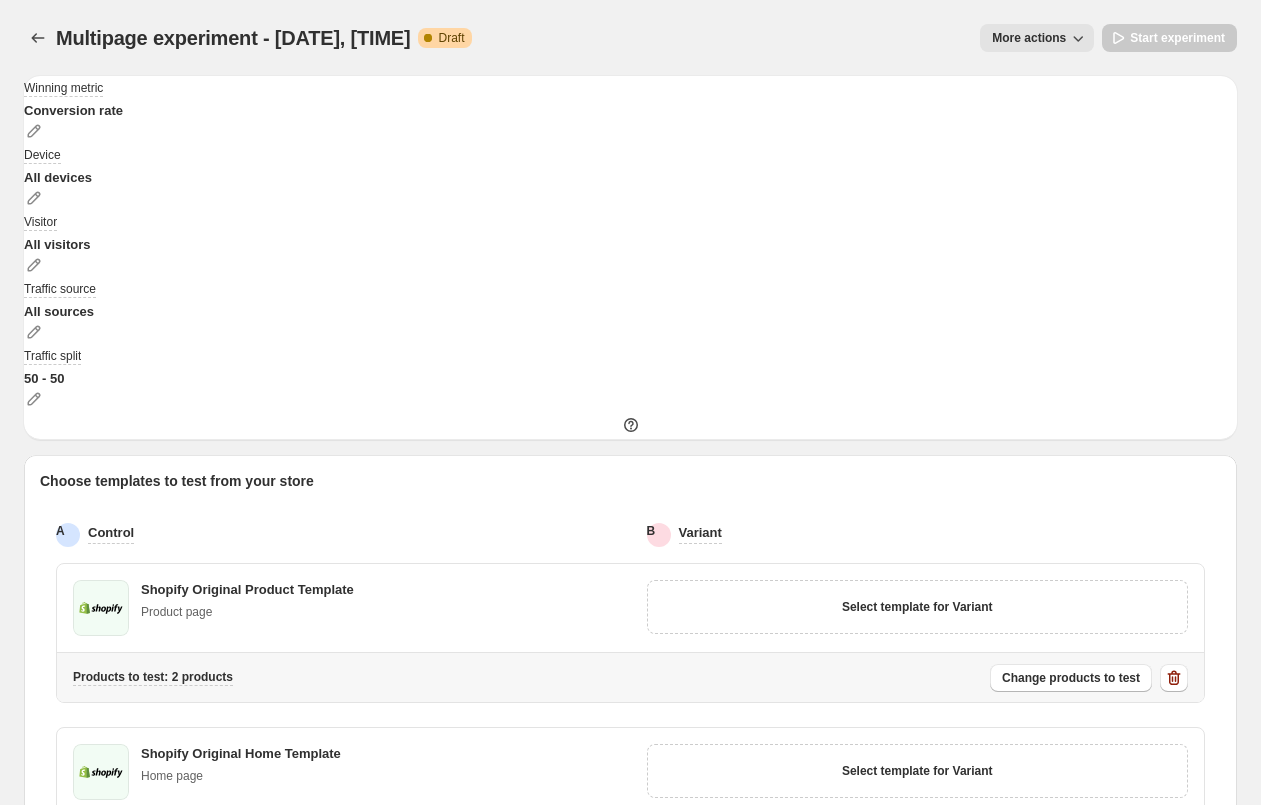 click at bounding box center (1174, 678) 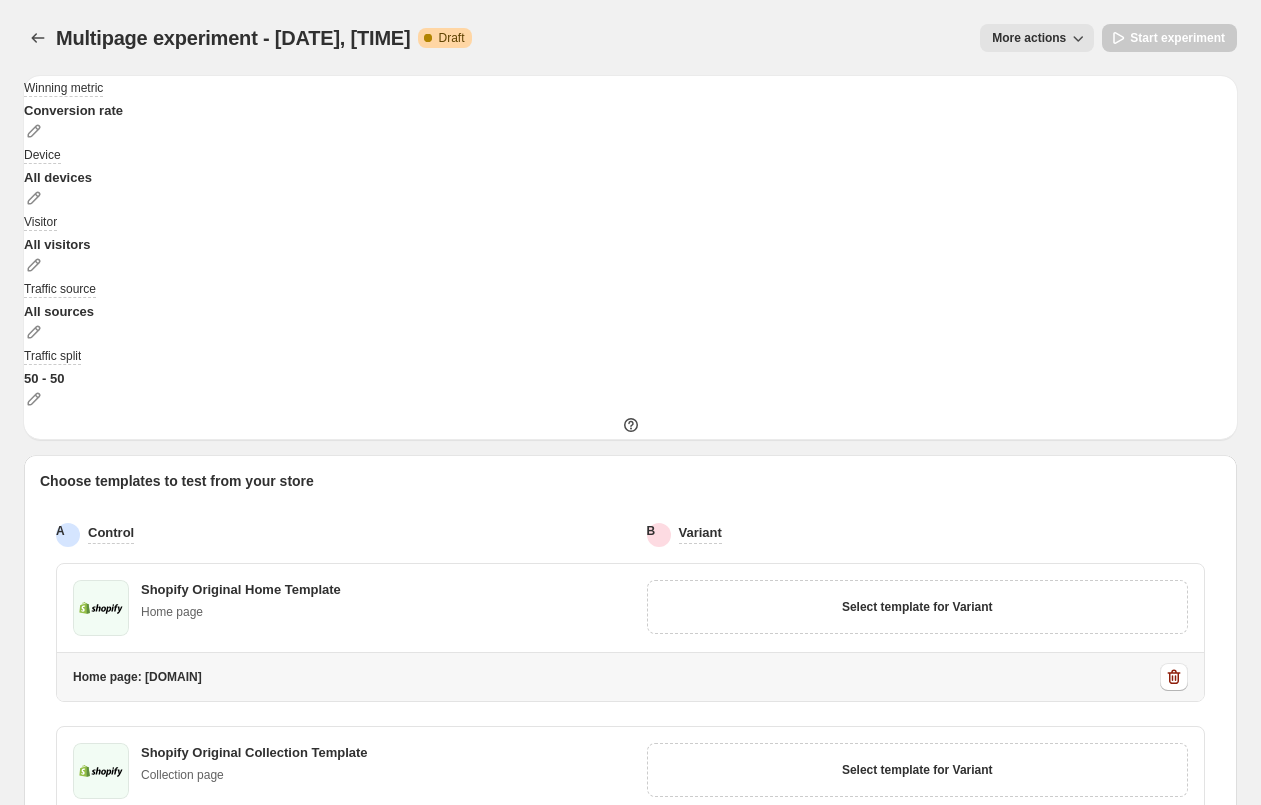 click at bounding box center [1174, 677] 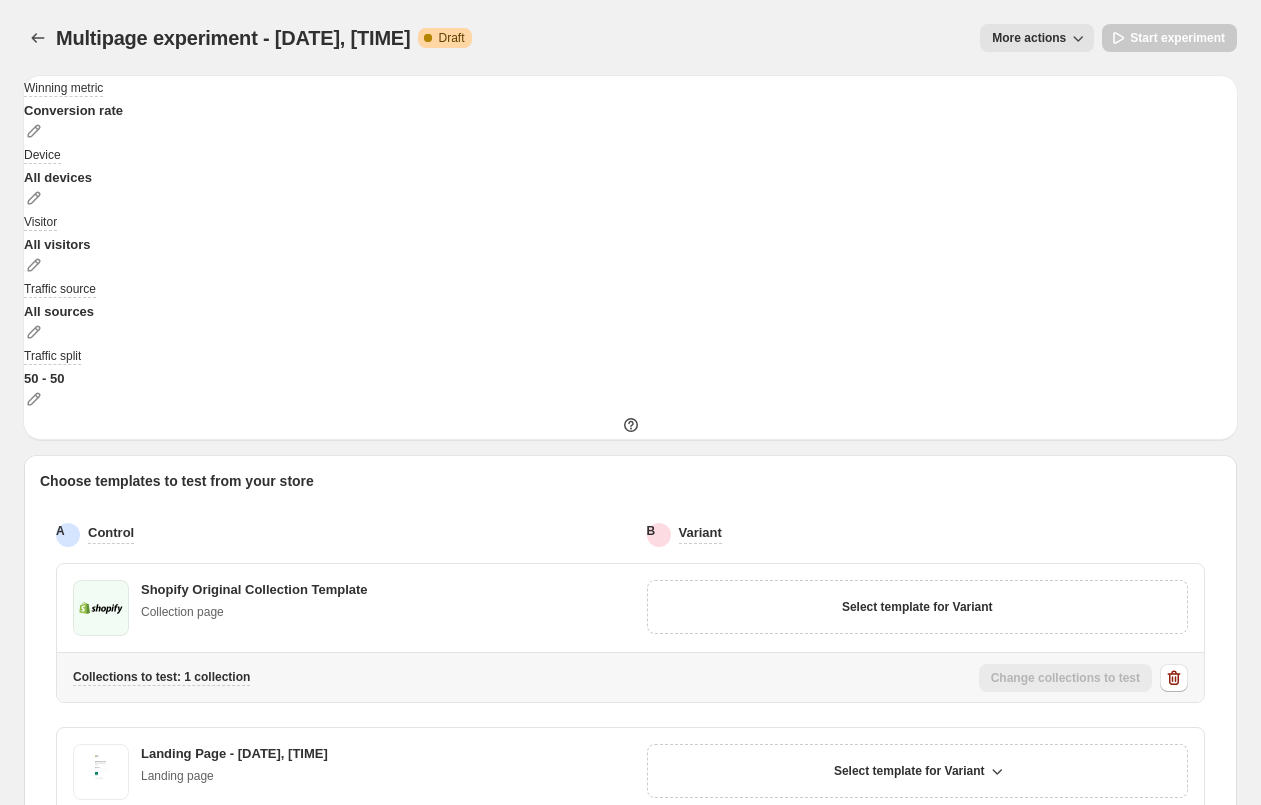 click at bounding box center (1174, 678) 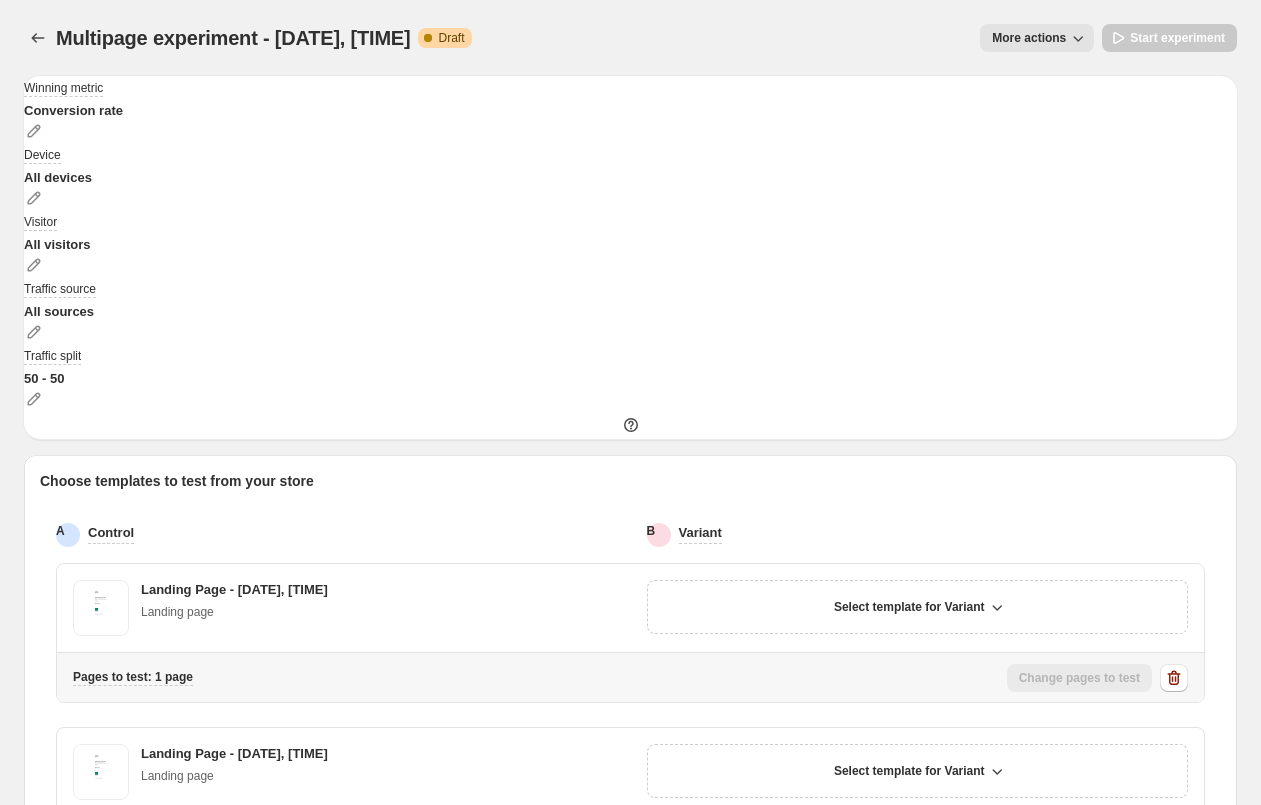 click at bounding box center (1174, 678) 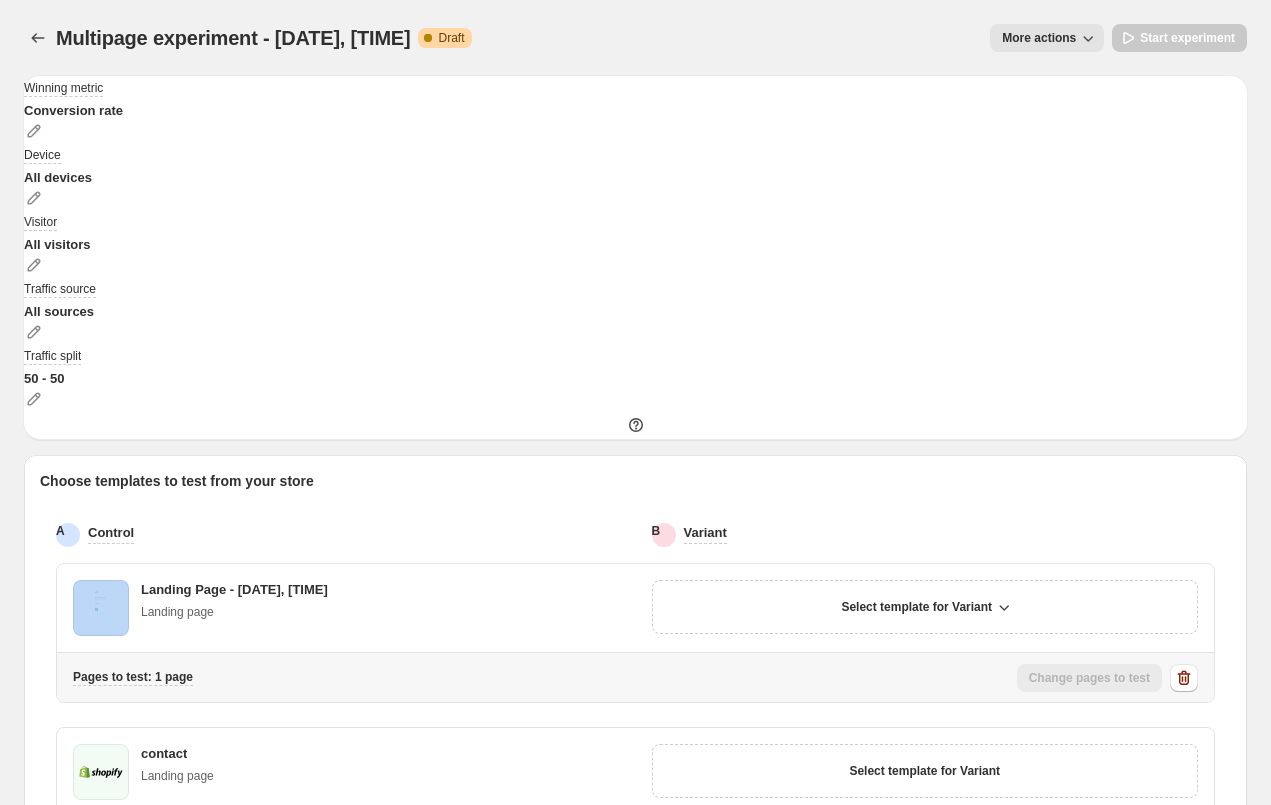 click at bounding box center (1184, 678) 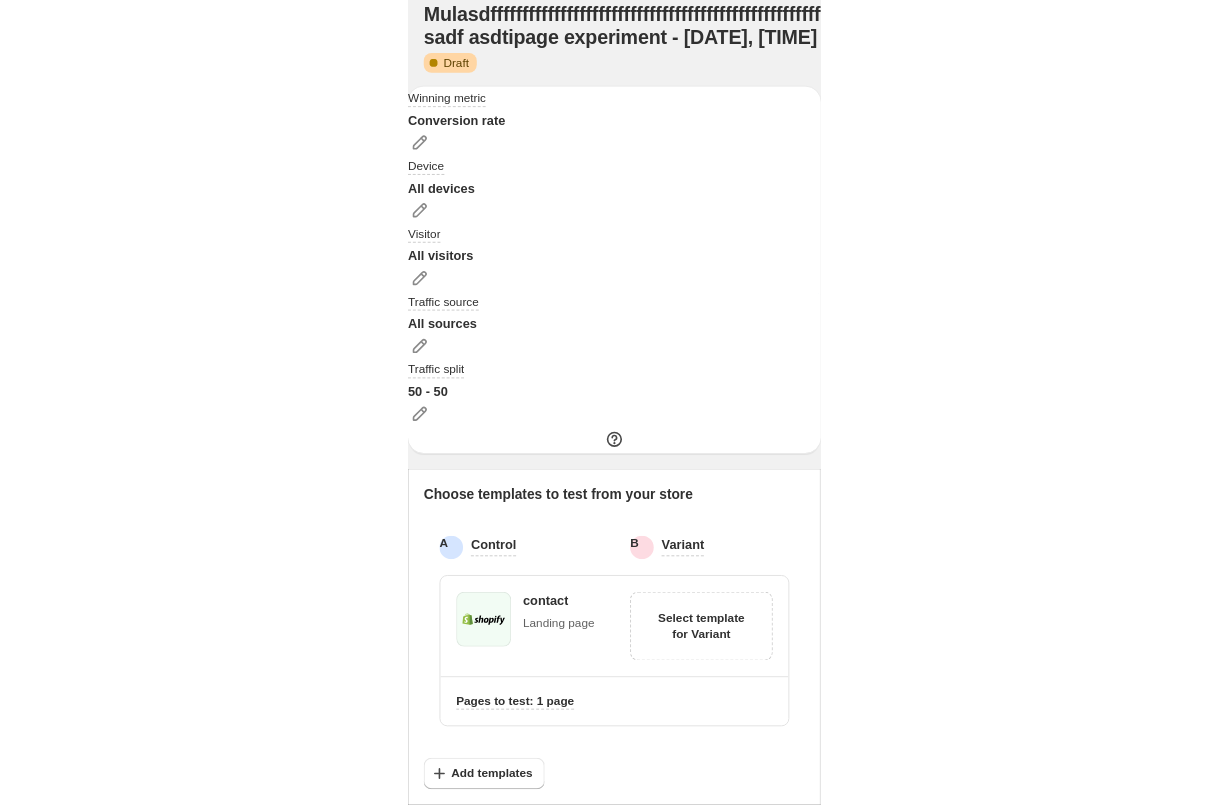 scroll, scrollTop: 0, scrollLeft: 0, axis: both 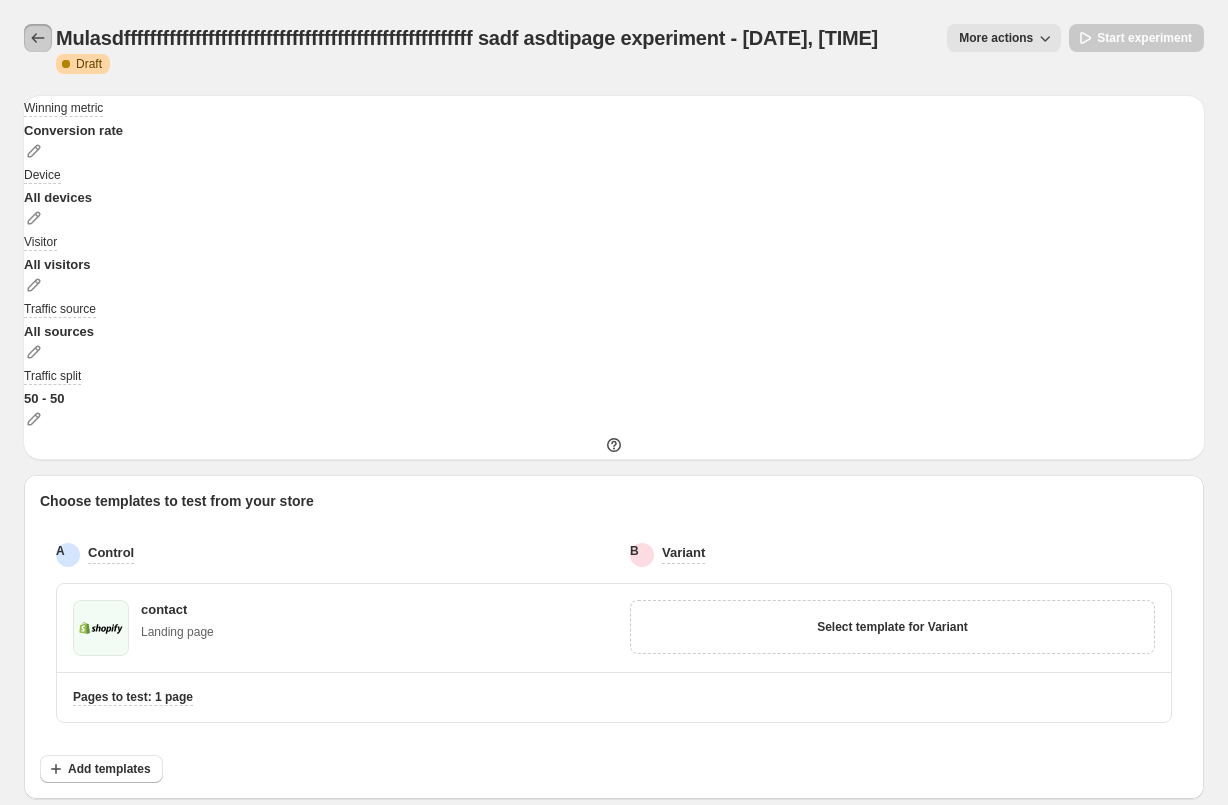 click at bounding box center [38, 38] 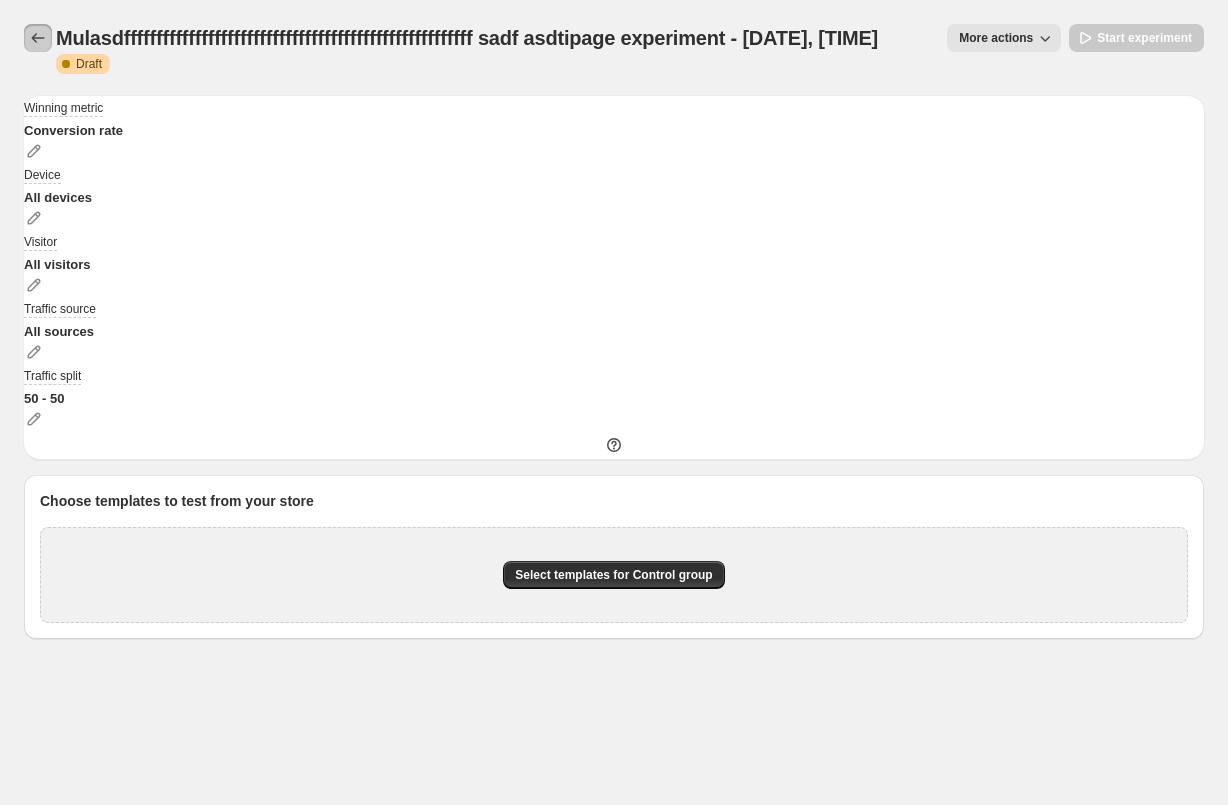 click at bounding box center (38, 38) 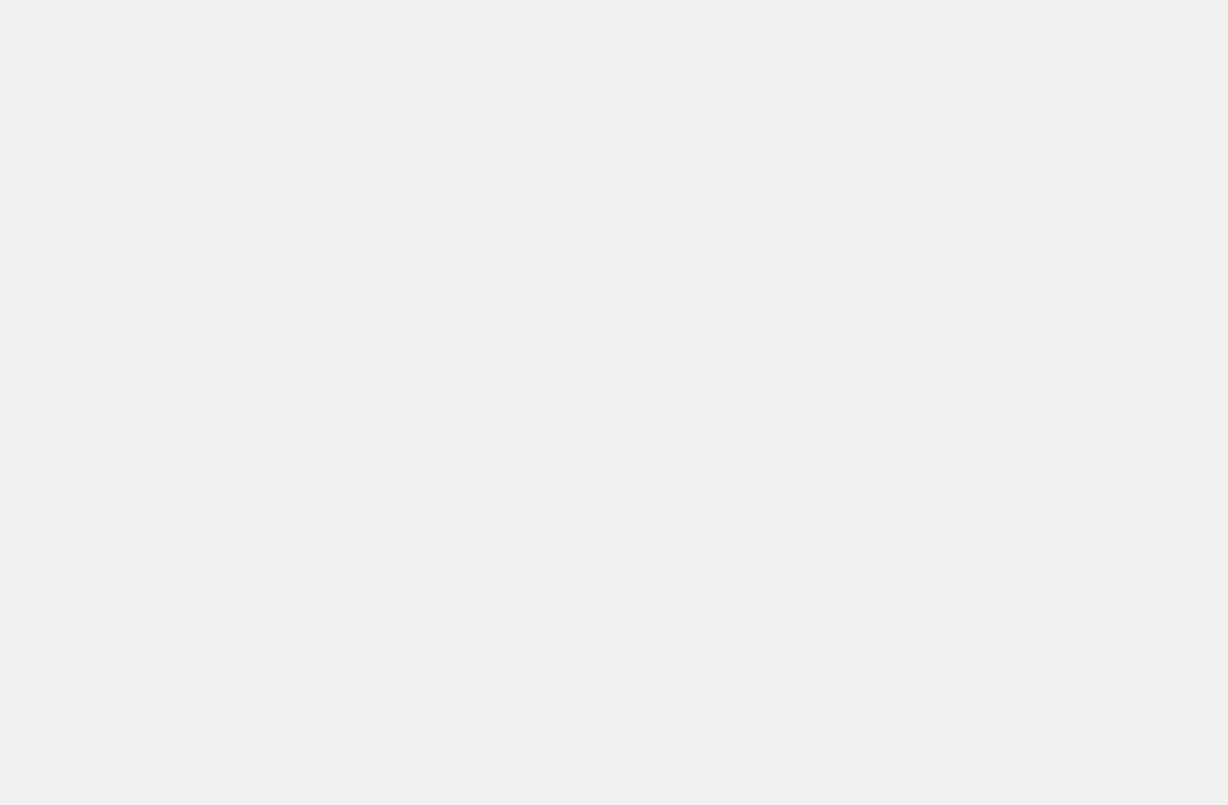 scroll, scrollTop: 0, scrollLeft: 0, axis: both 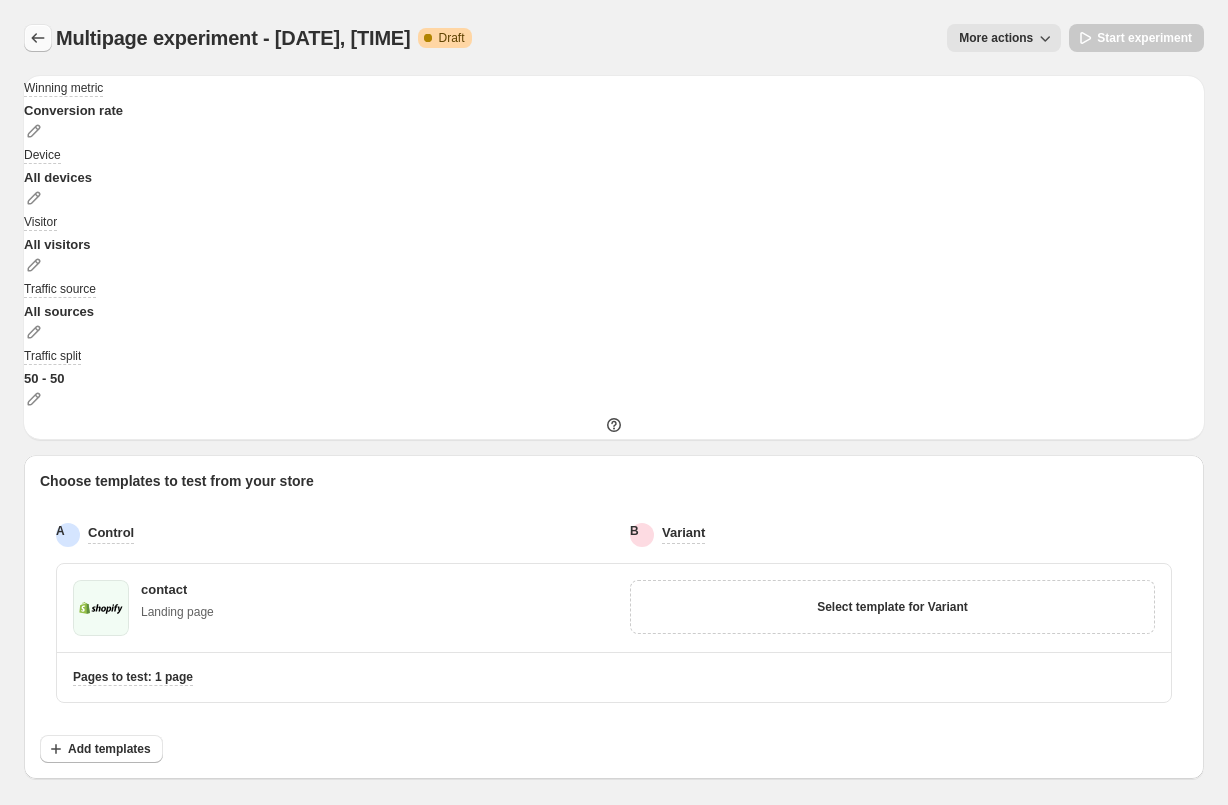 click at bounding box center [38, 38] 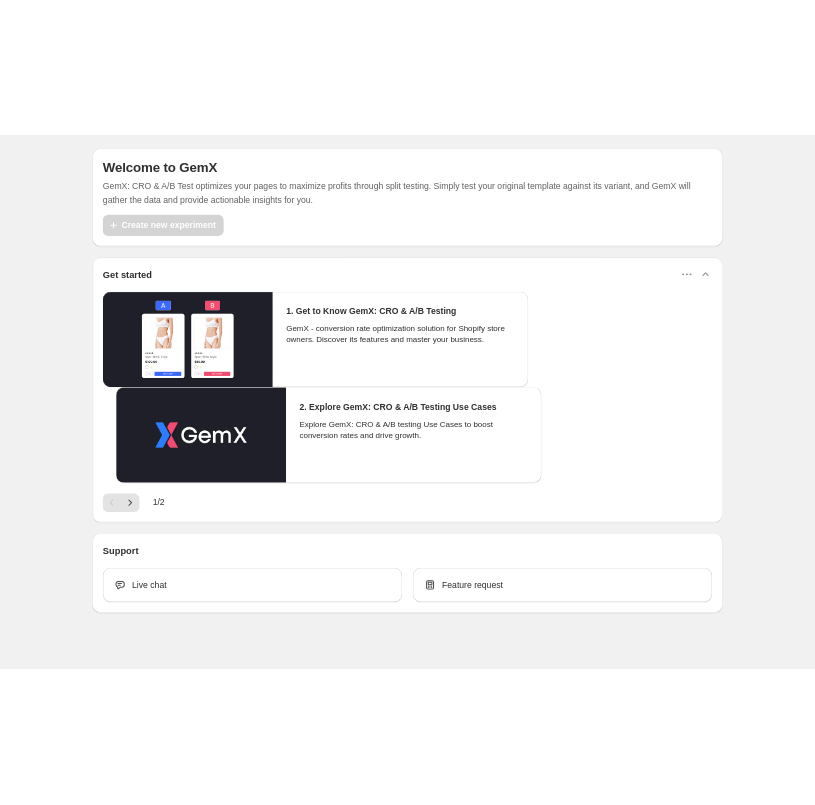 scroll, scrollTop: 0, scrollLeft: 0, axis: both 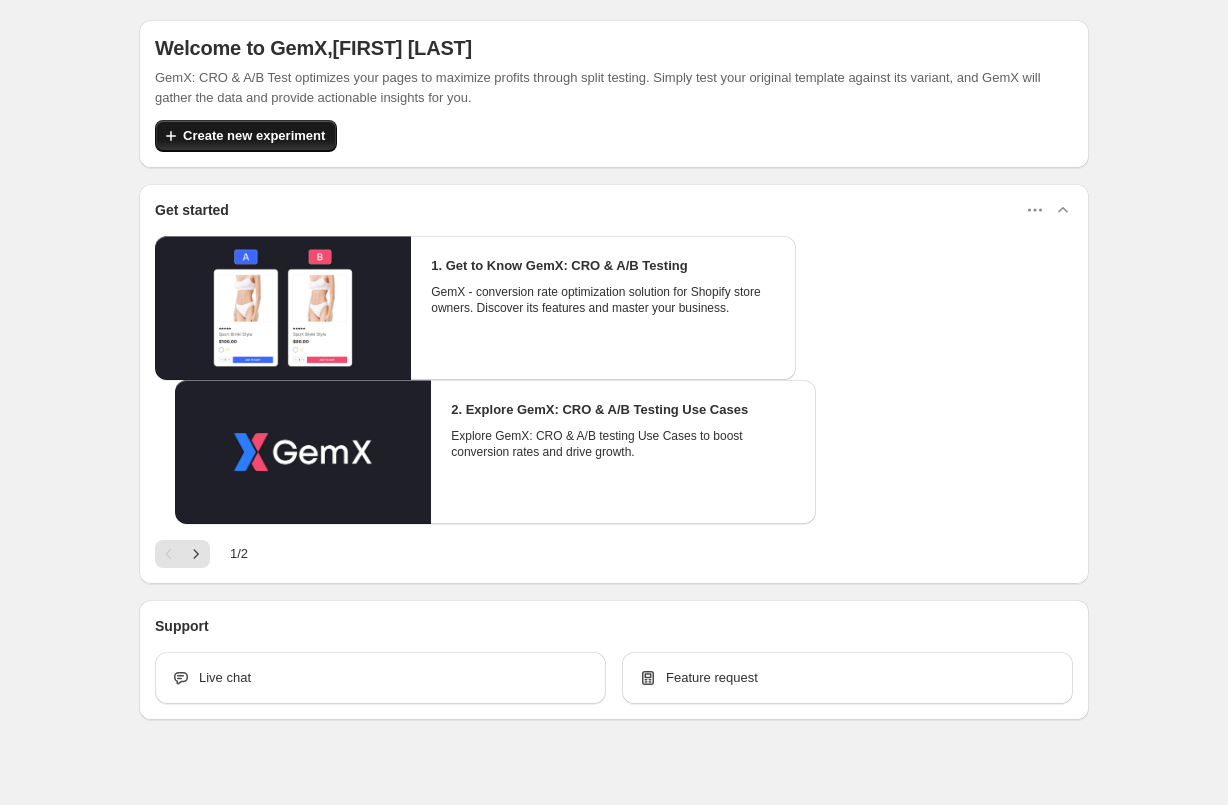 click on "Create new experiment" at bounding box center (254, 136) 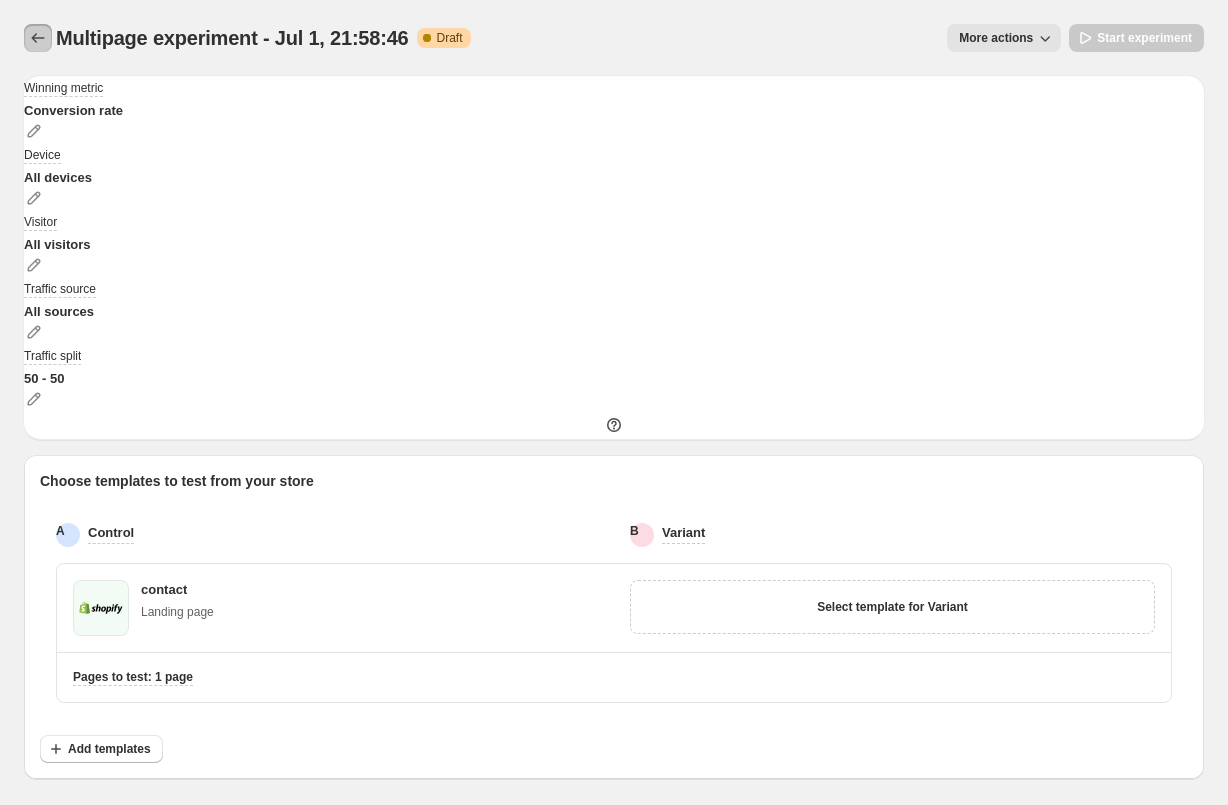 click at bounding box center (38, 38) 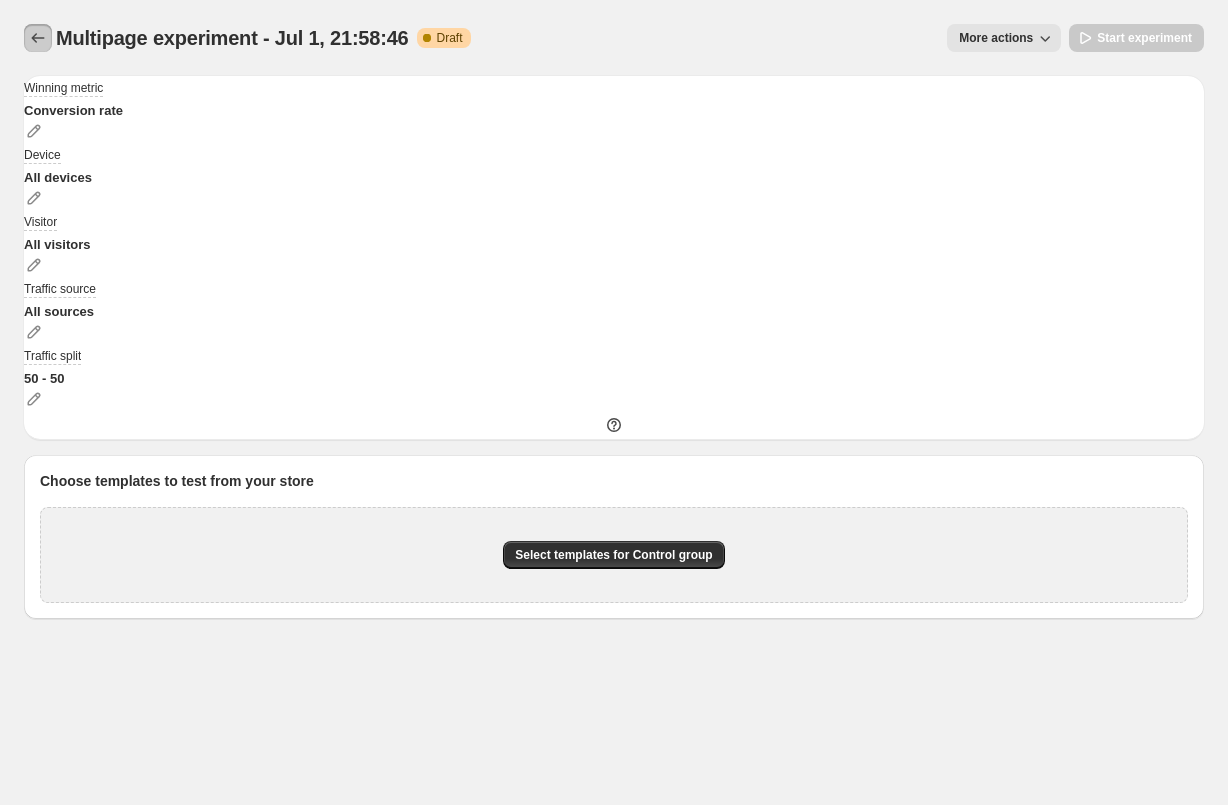 click at bounding box center [38, 38] 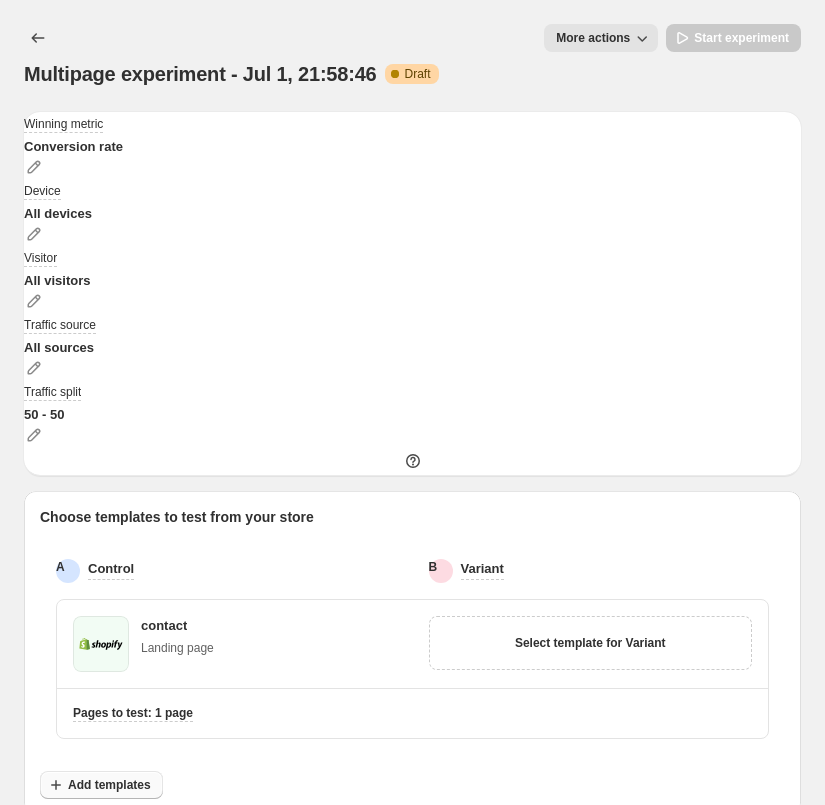 click on "Add templates" at bounding box center (109, 785) 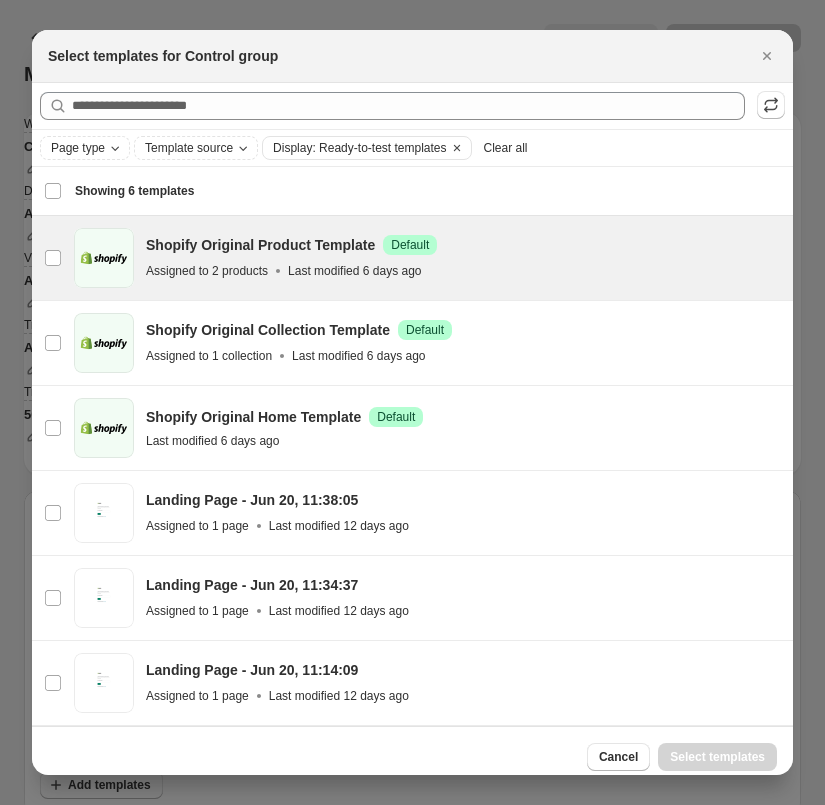 click on "Assigned to 2 products" at bounding box center [207, 271] 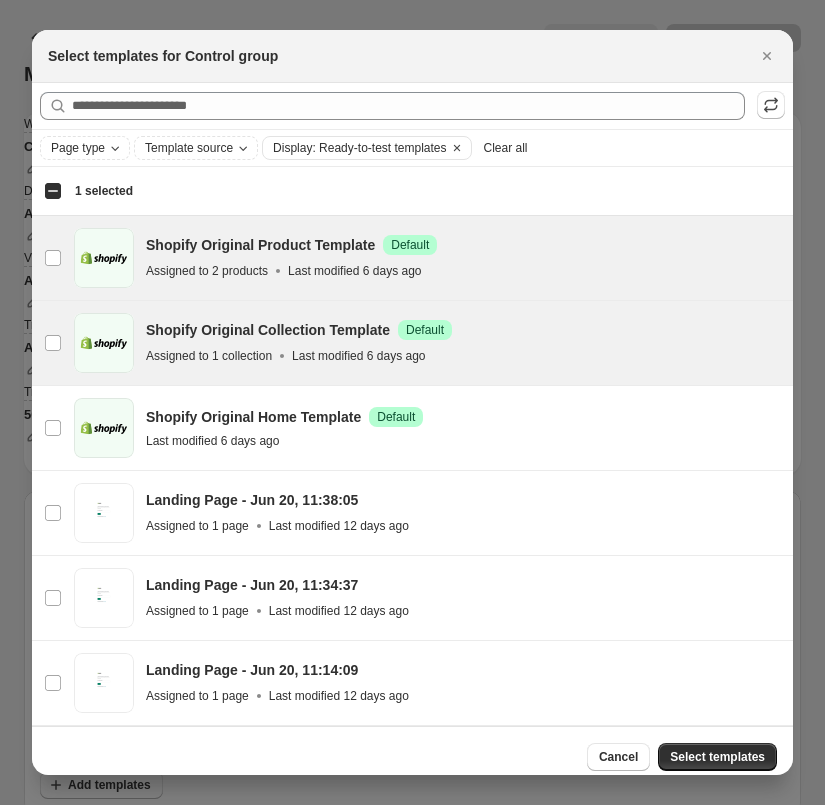 click on "collection Shopify Original Collection Template Success Default Assigned to 1 collection Last modified 6 days ago" at bounding box center [412, 343] 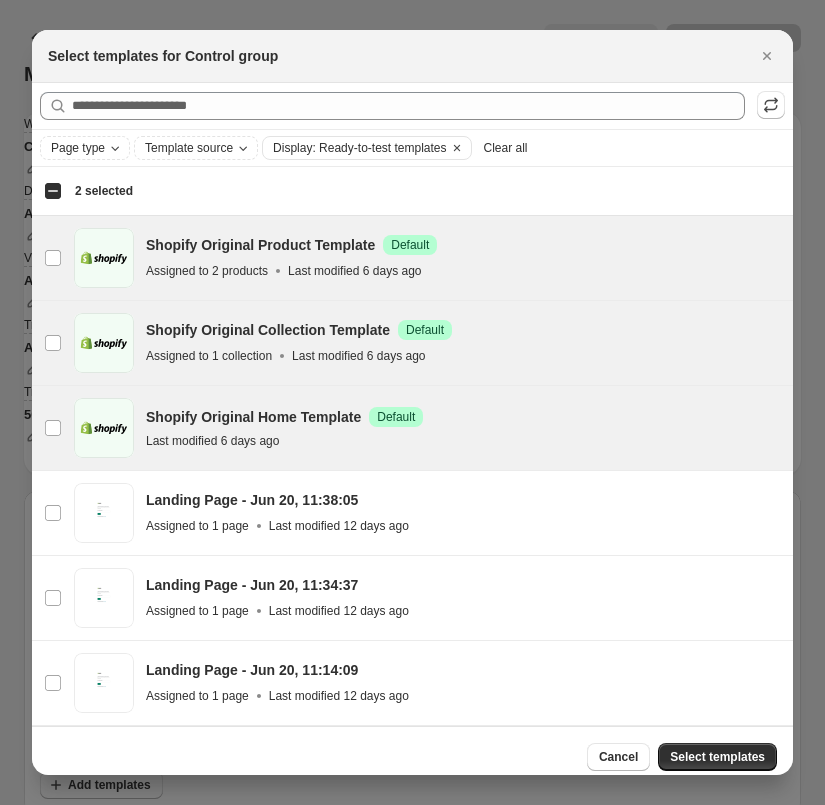 click on "index Shopify Original Home Template Success Default Last modified 6 days ago" at bounding box center (412, 428) 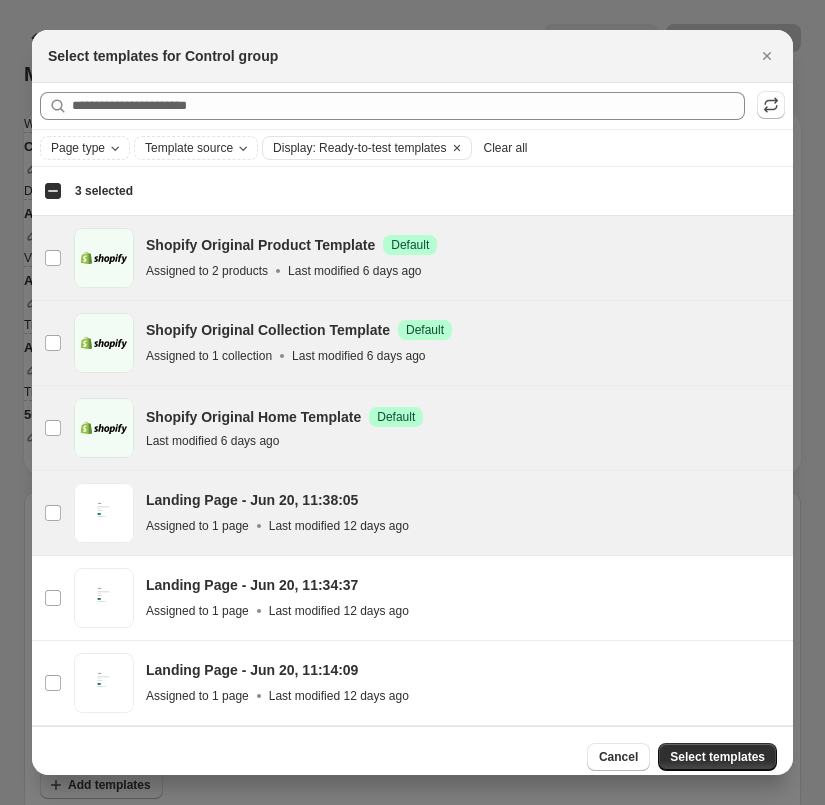 click on "Landing Page - Jun 20, 11:38:05" at bounding box center [252, 500] 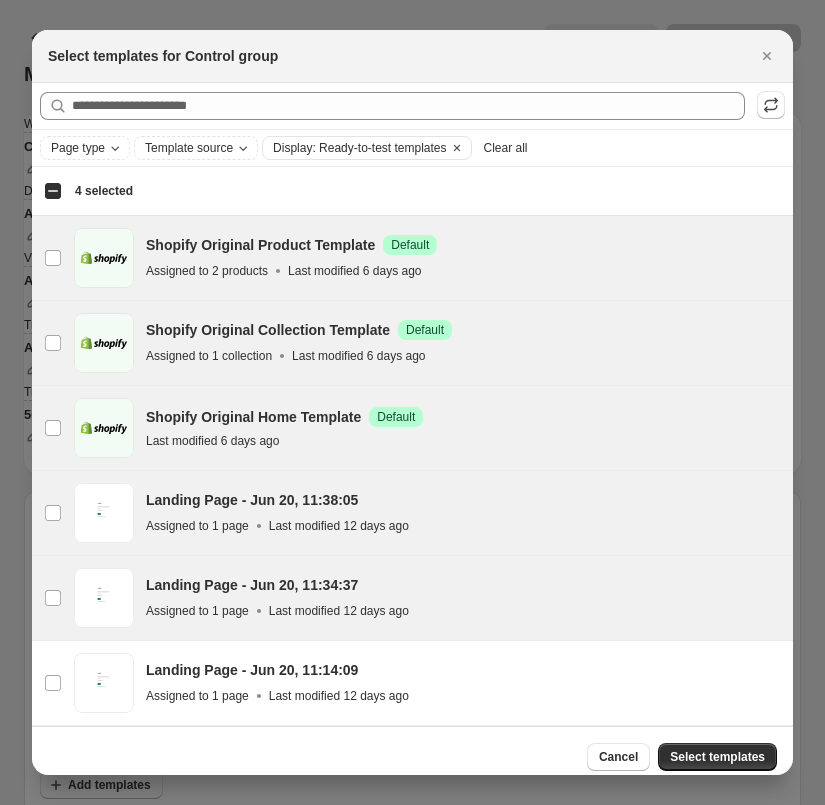 click on "gp-template-571875697866310518 Landing Page - Jun 20, 11:34:37 Assigned to 1 page Last modified 12 days ago" at bounding box center (412, 598) 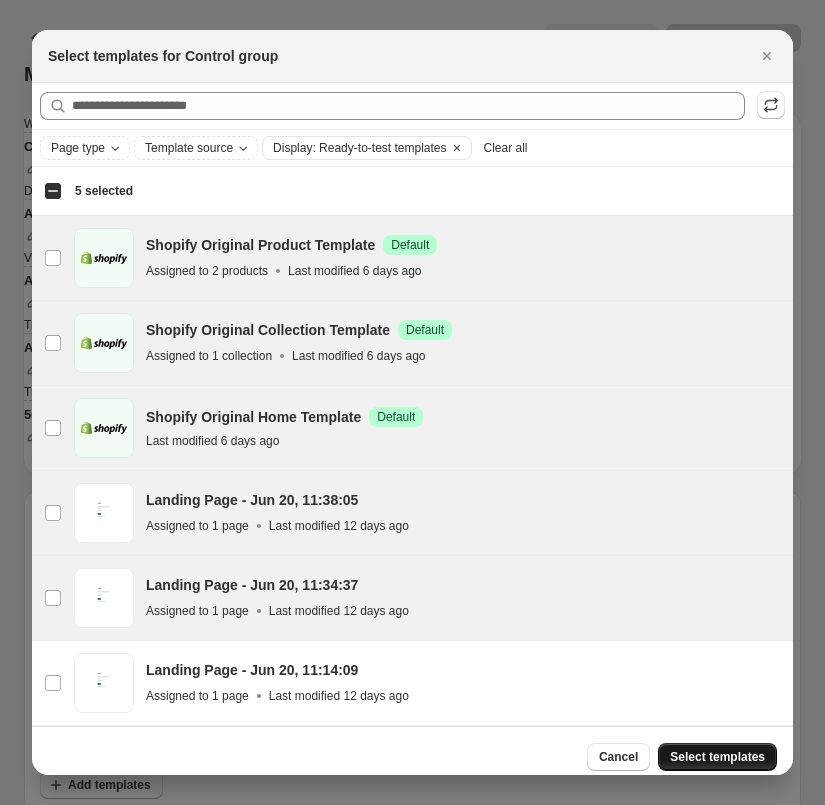 click on "Select templates" at bounding box center (717, 757) 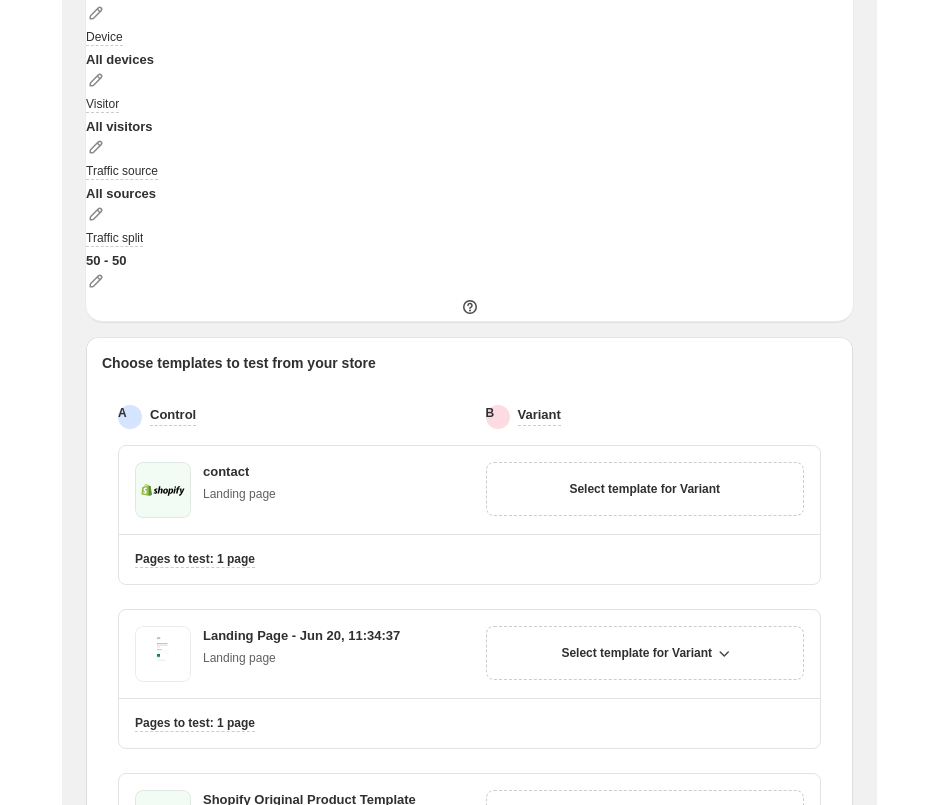 scroll, scrollTop: 0, scrollLeft: 0, axis: both 